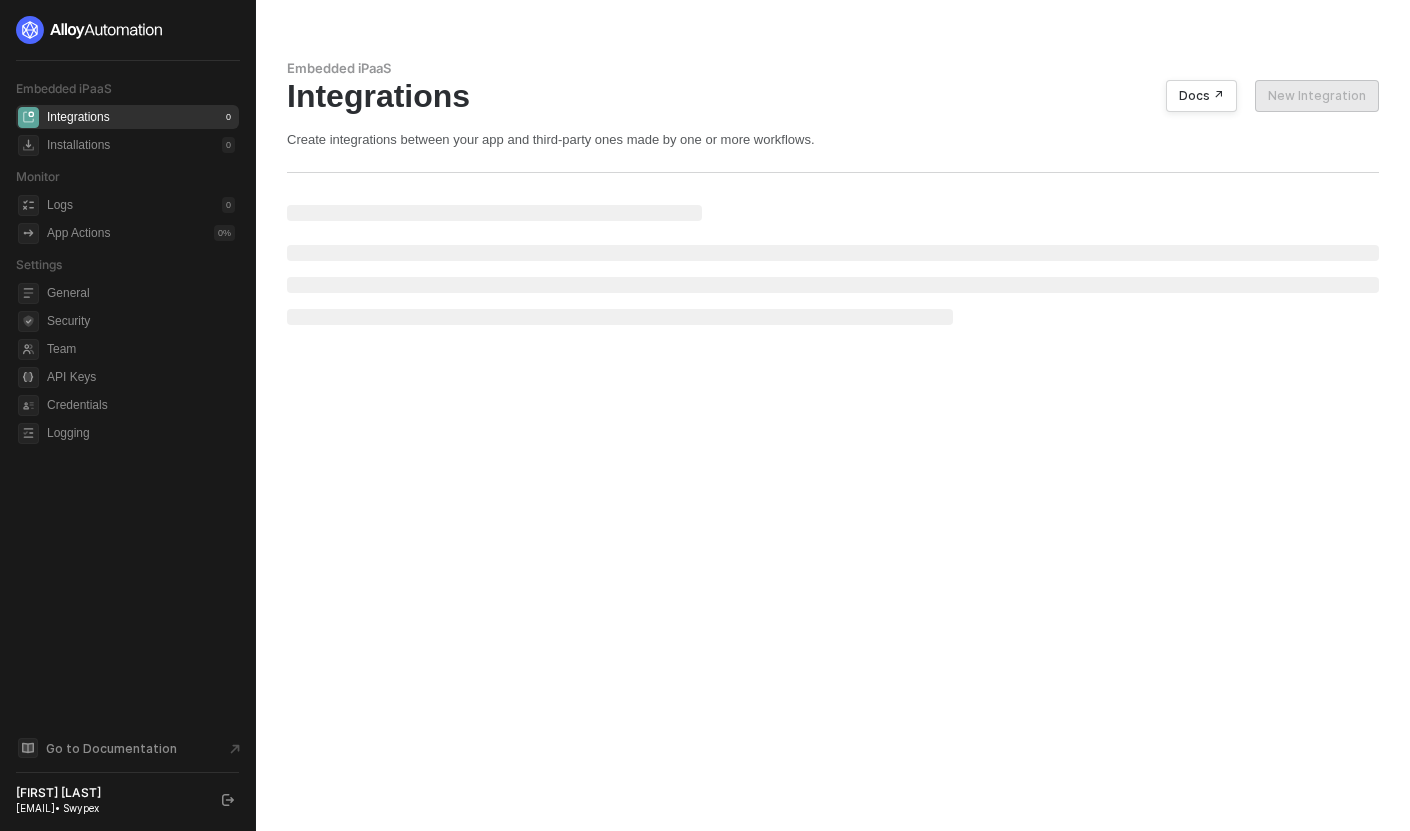 scroll, scrollTop: 0, scrollLeft: 0, axis: both 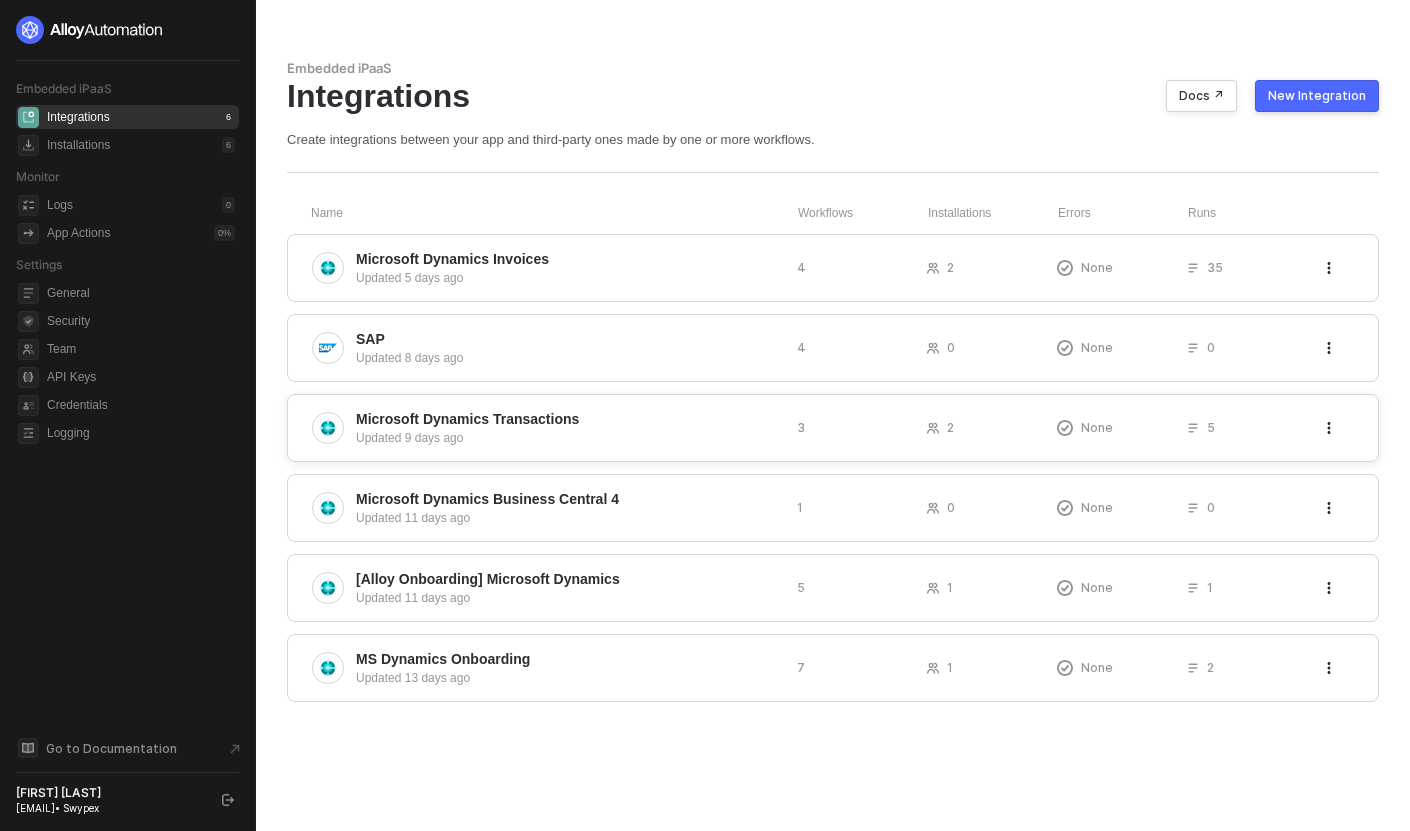 click on "Microsoft Dynamics Transactions" at bounding box center (568, 419) 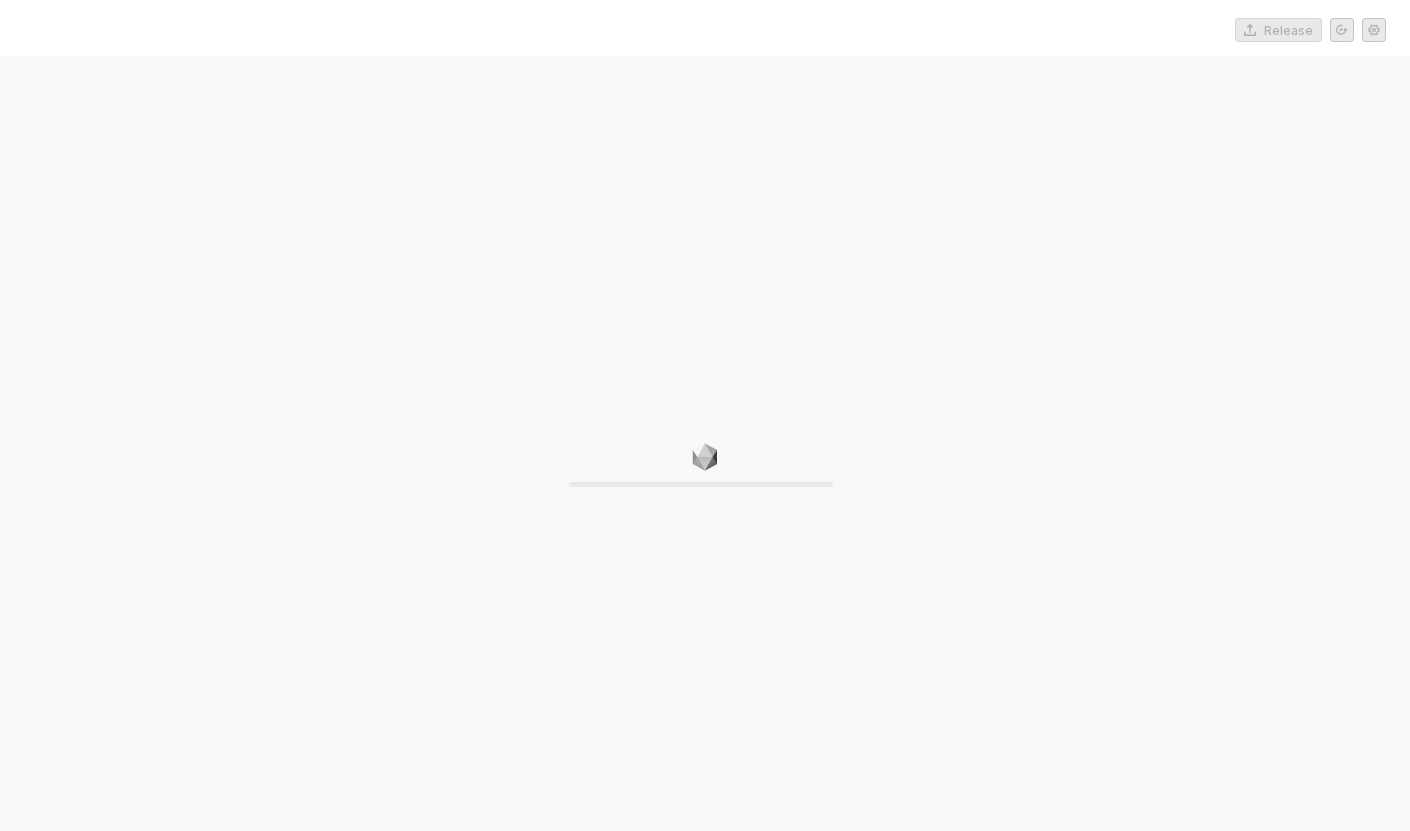 scroll, scrollTop: 0, scrollLeft: 0, axis: both 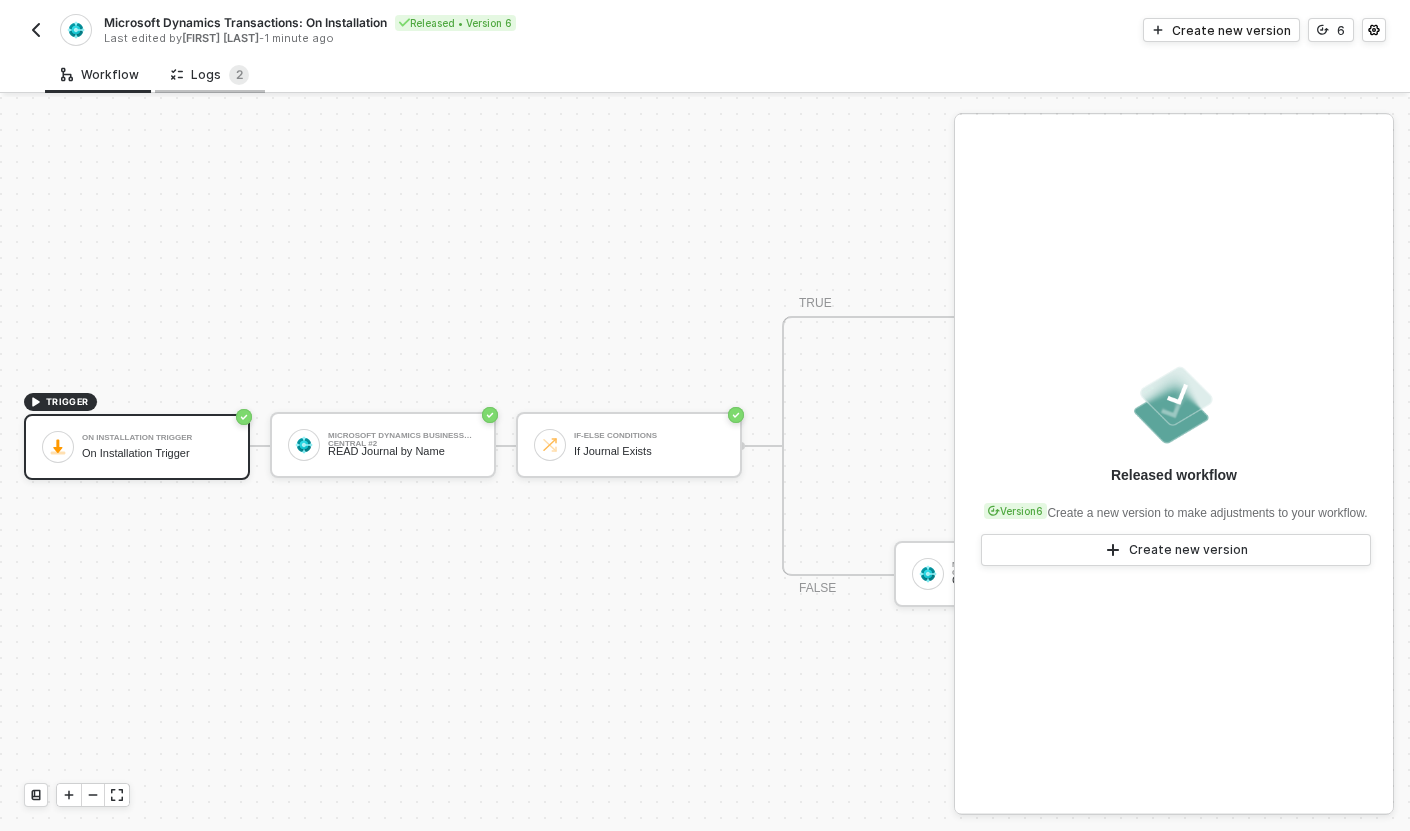 click on "Logs 2" at bounding box center (210, 75) 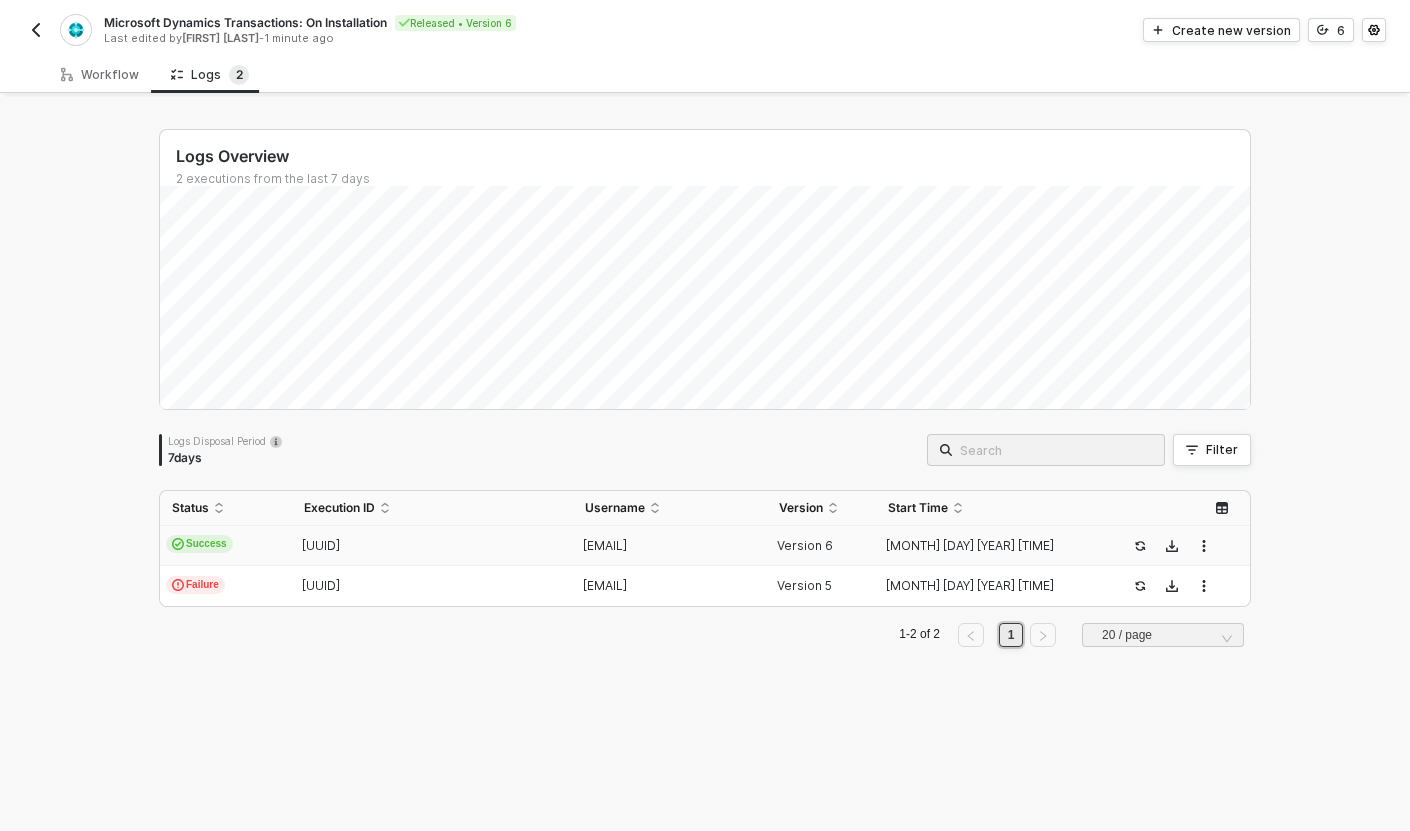 click on "Success" at bounding box center (226, 546) 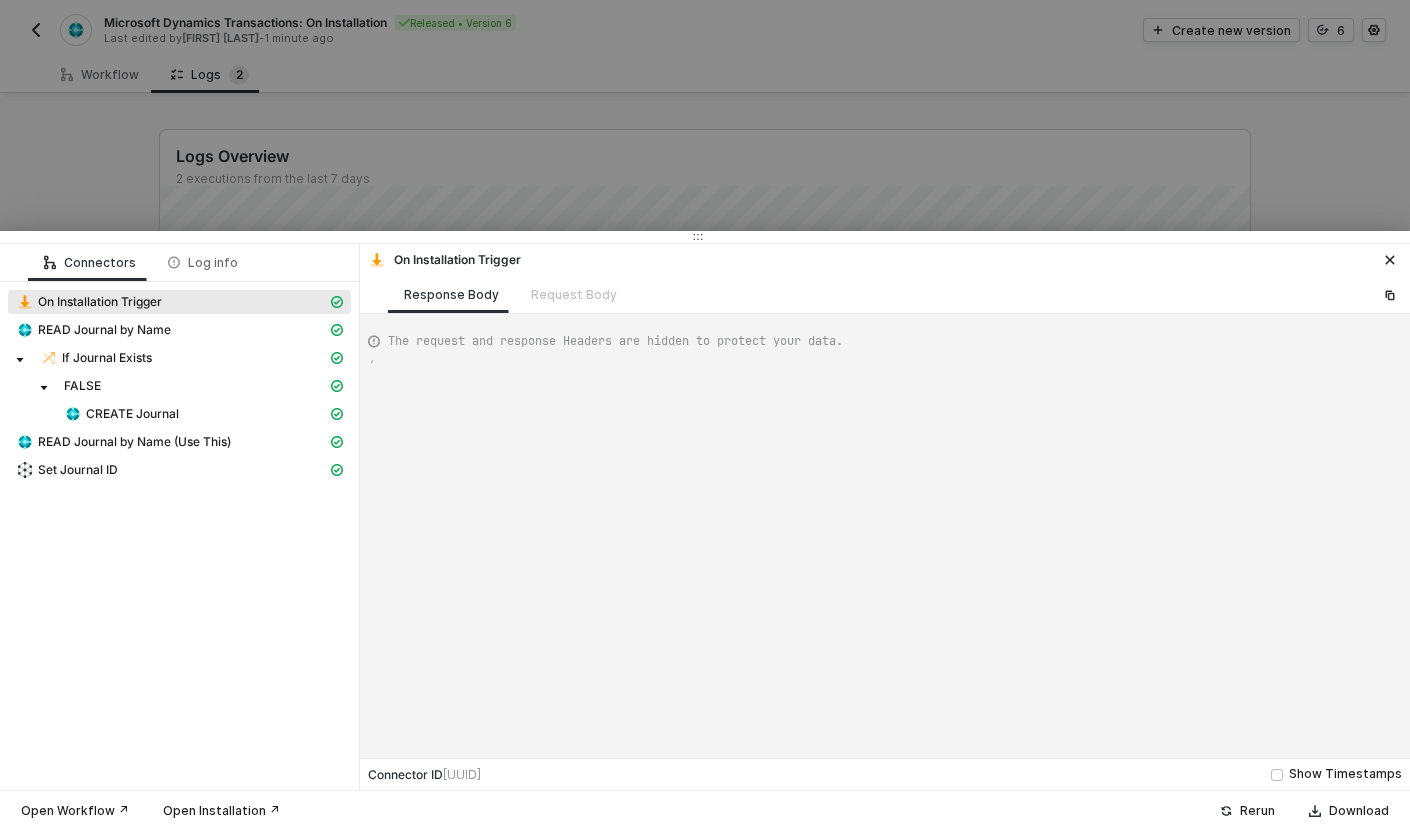 type on "{
"json": {},
"id": "[UUID]"
}" 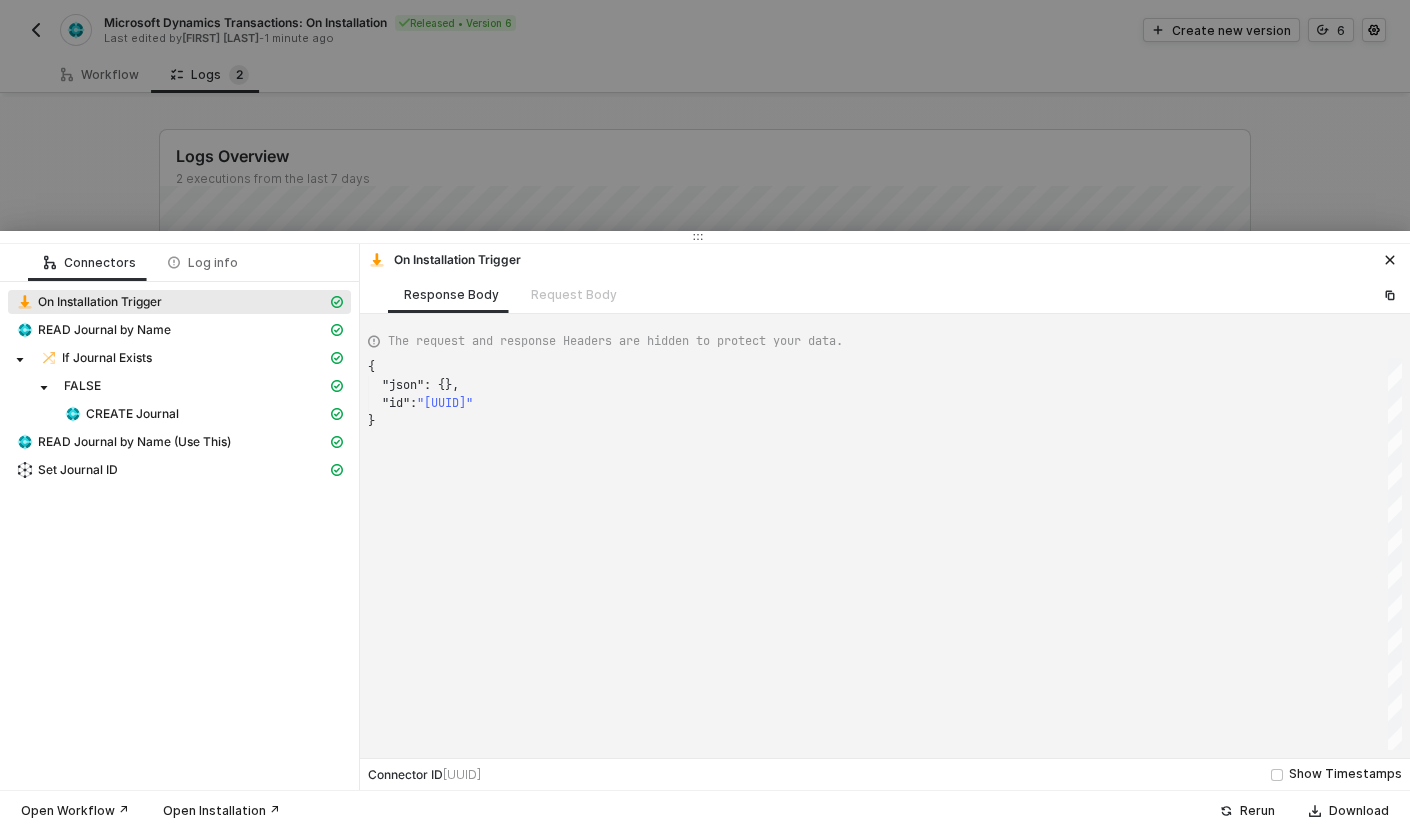 click at bounding box center [705, 415] 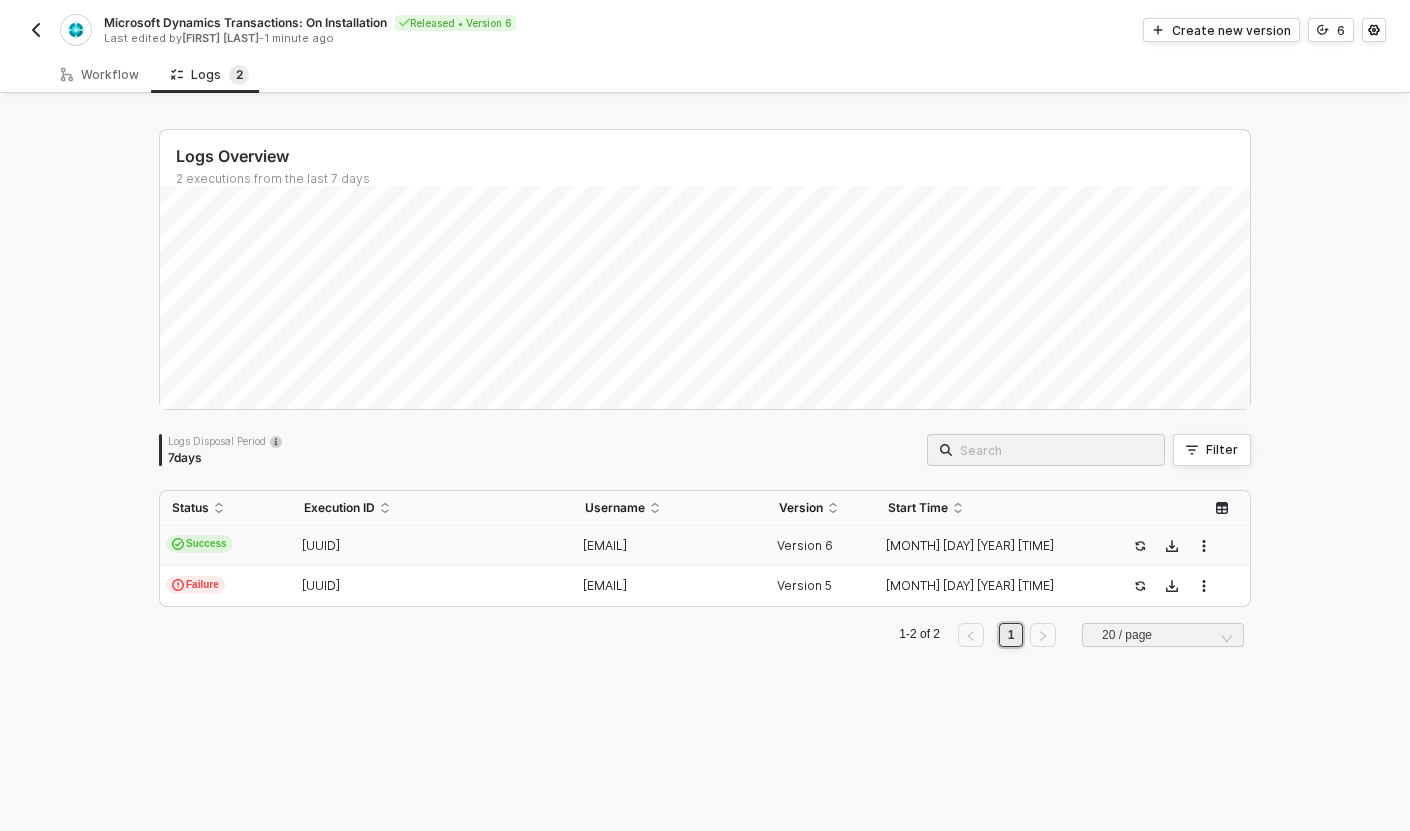 click at bounding box center (36, 30) 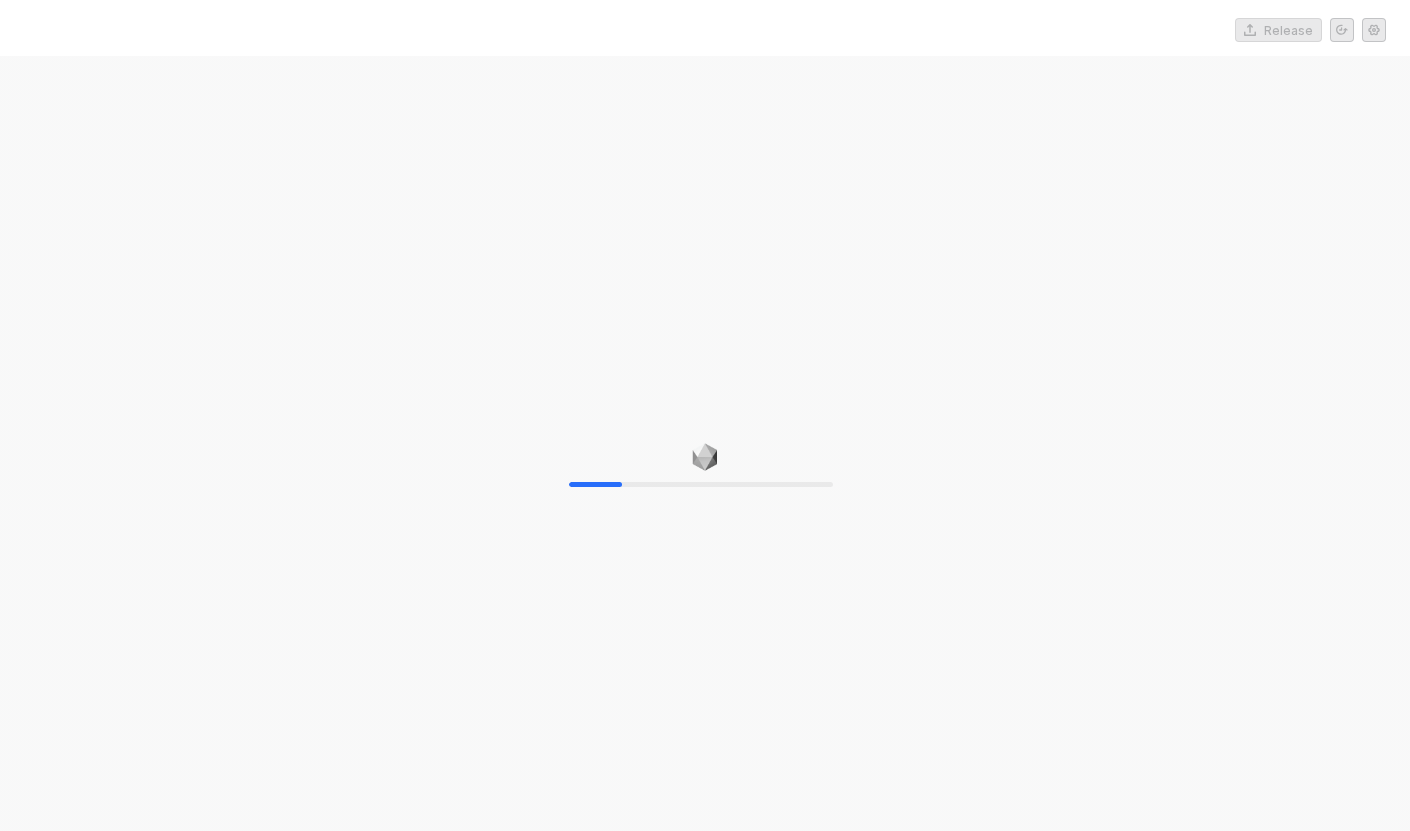 scroll, scrollTop: 0, scrollLeft: 0, axis: both 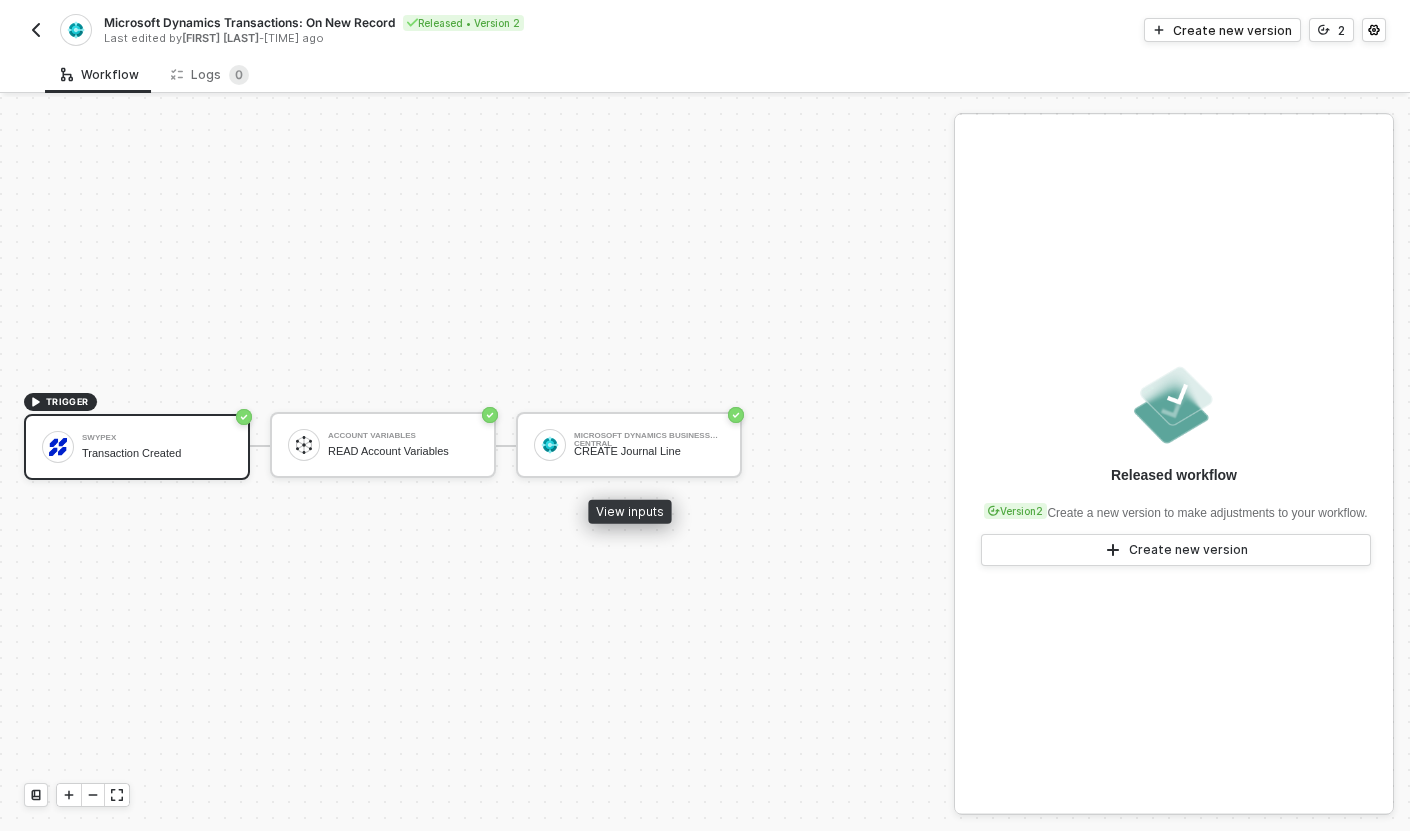 click on "Transaction Created" at bounding box center (157, 453) 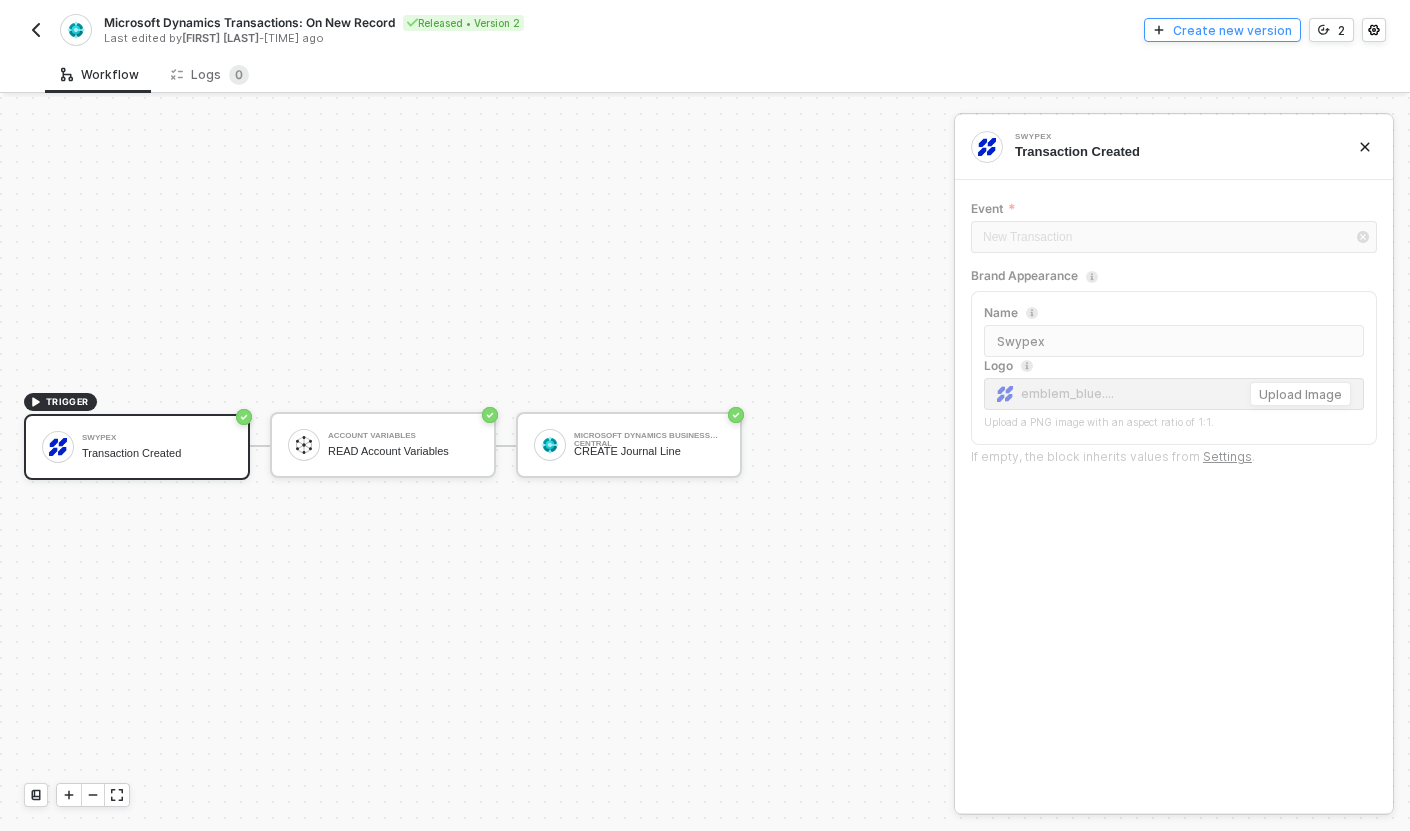click on "Create new version" at bounding box center [1232, 30] 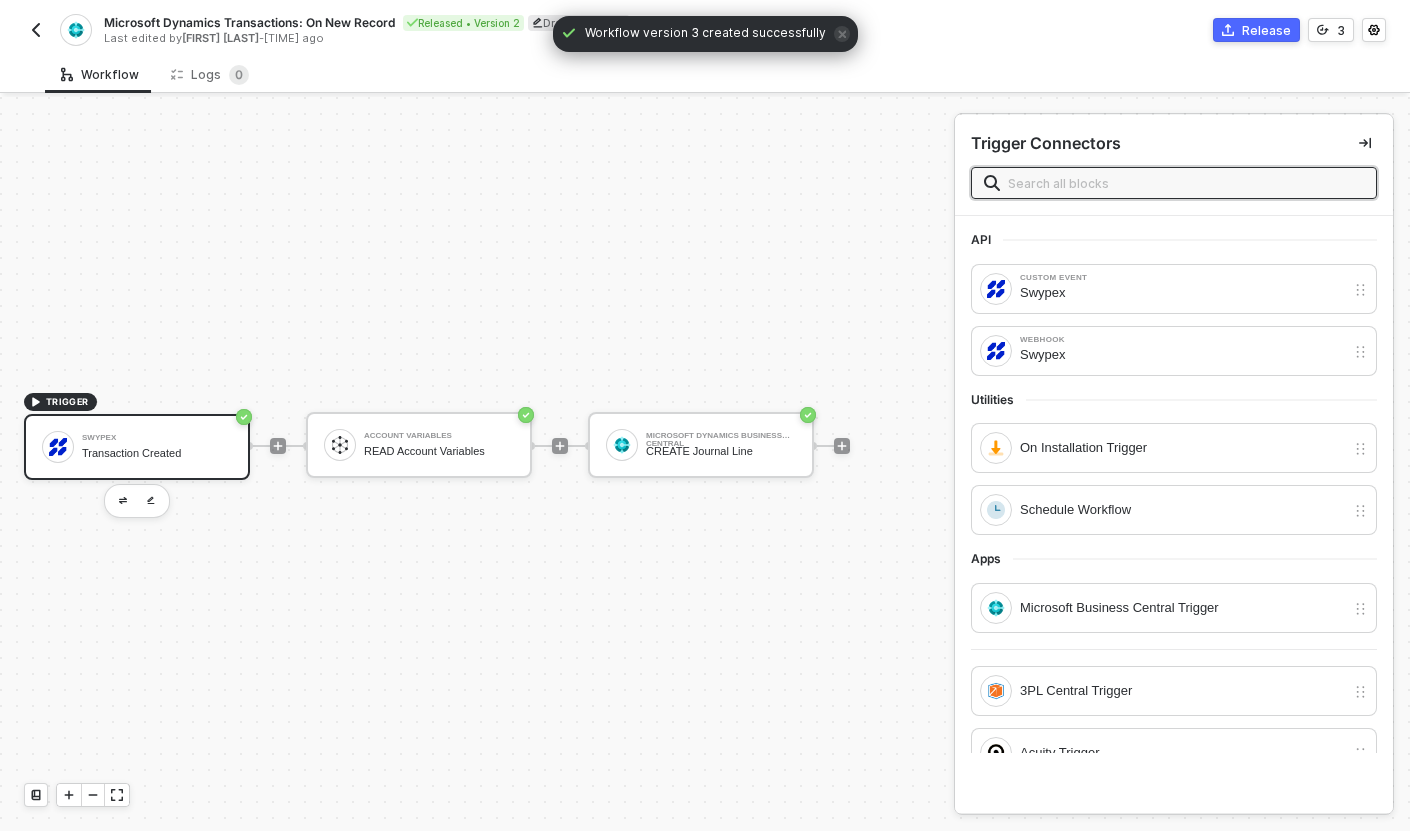 click on "Swypex Transaction Created" at bounding box center (157, 447) 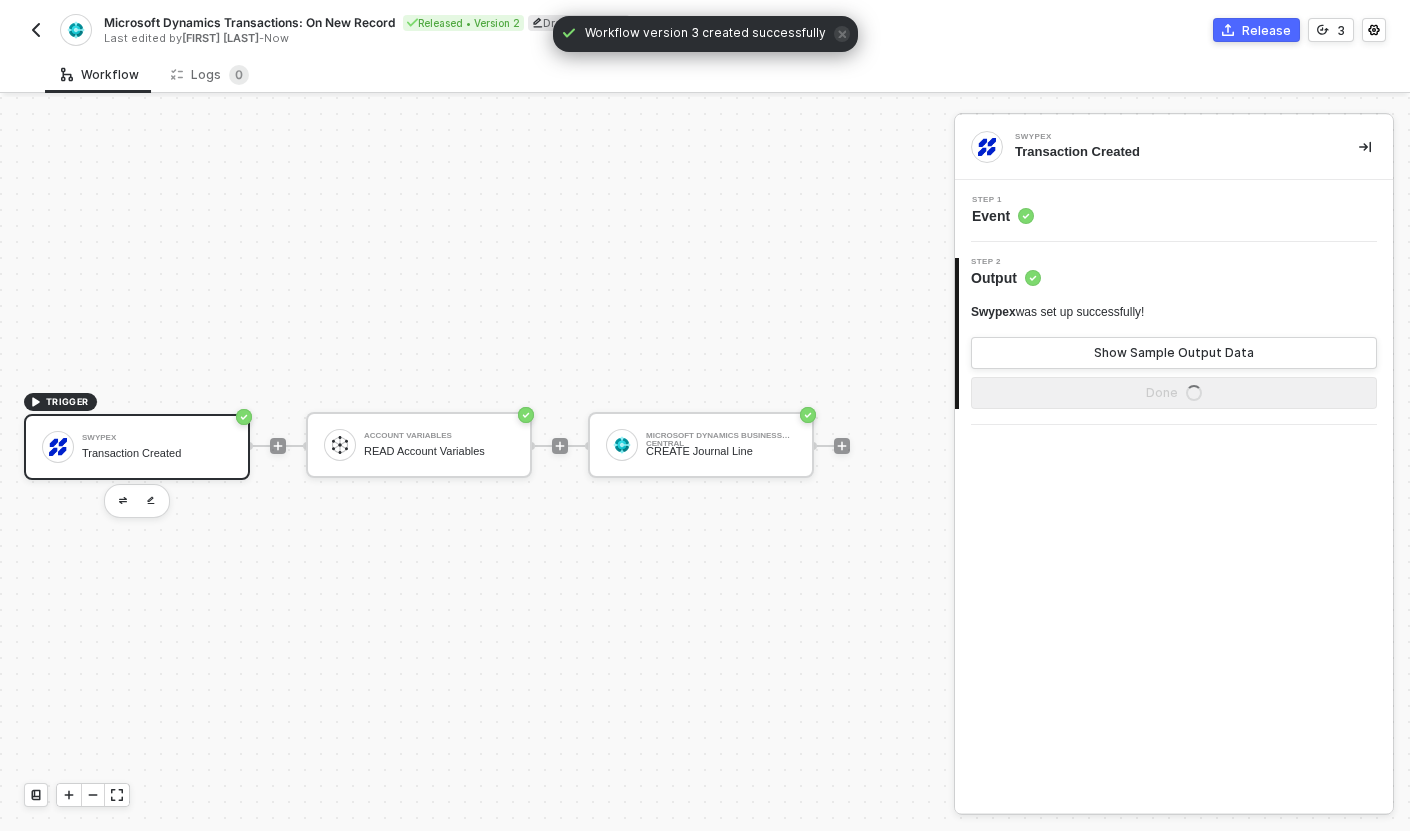 click on "Step 1 Event" at bounding box center [1174, 211] 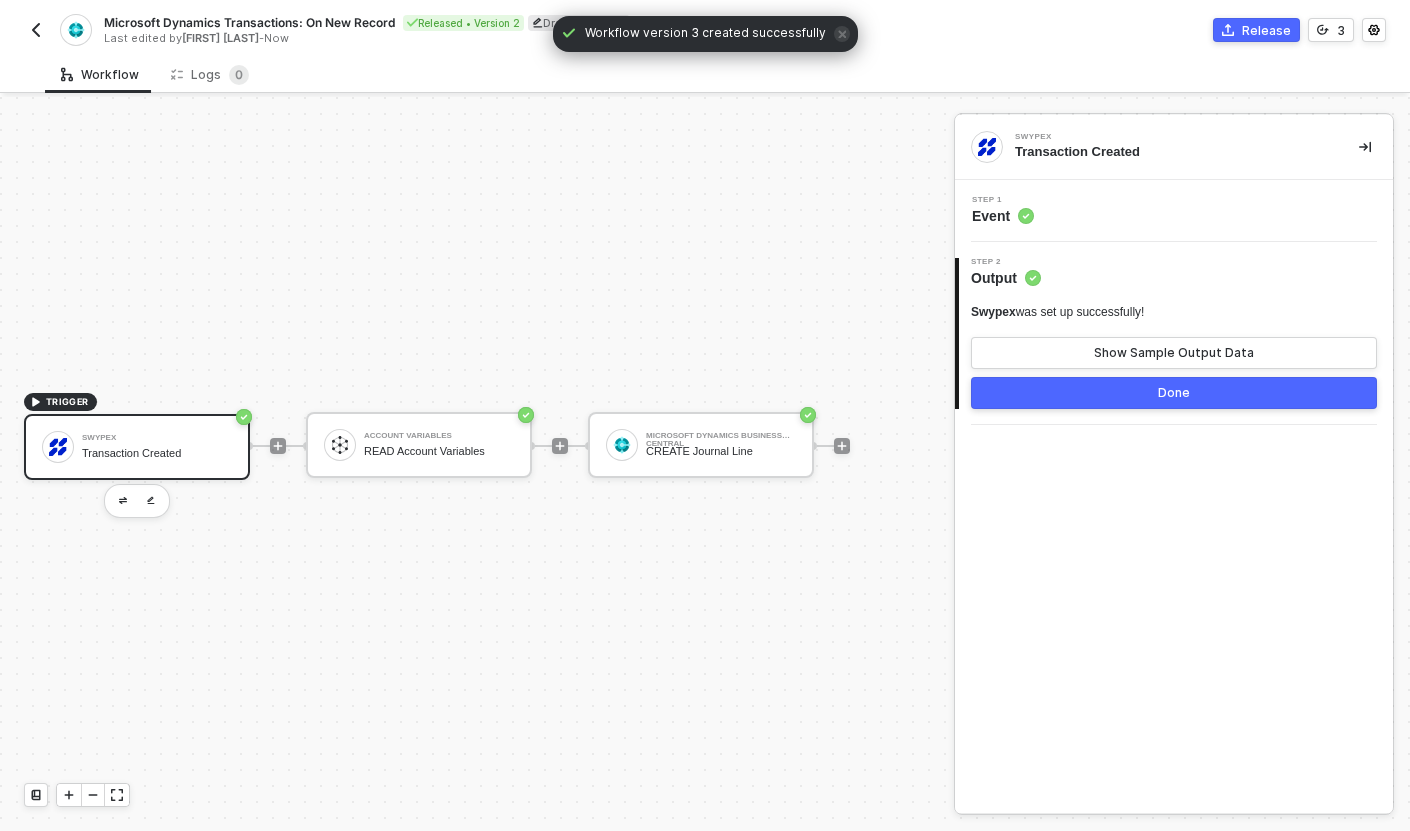 click on "Step 1 Event" at bounding box center [1176, 211] 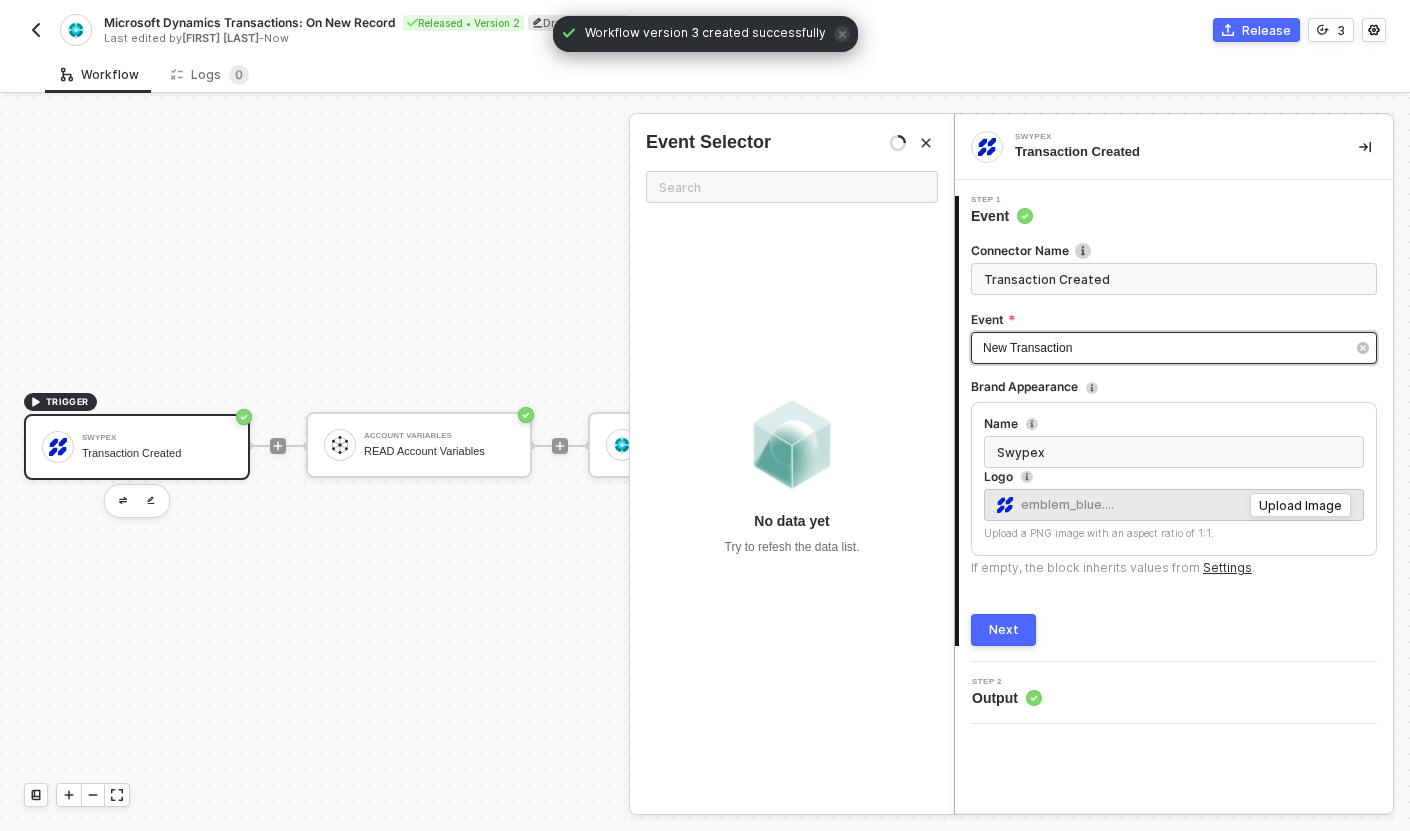 click on "New Transaction" at bounding box center (1027, 348) 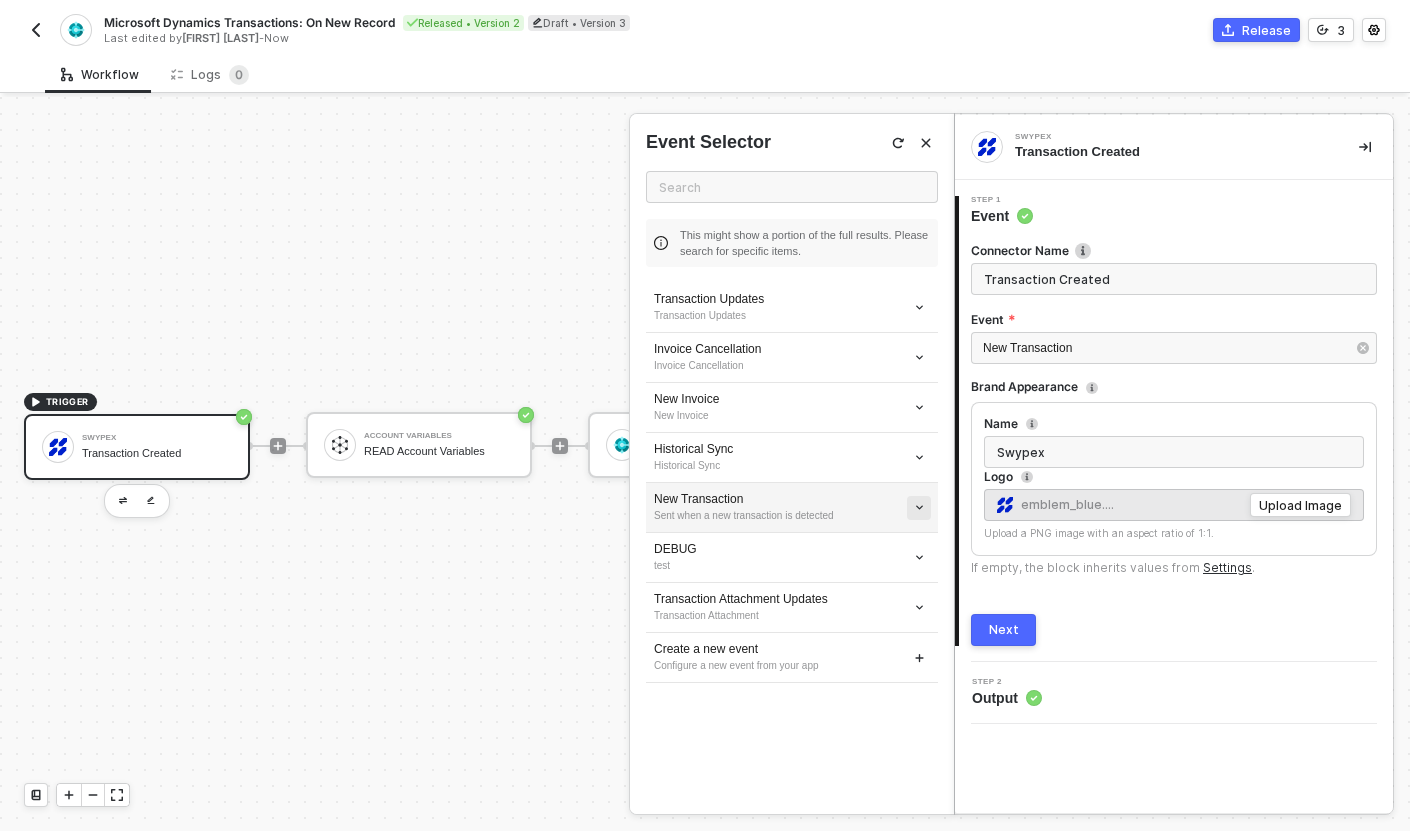 click 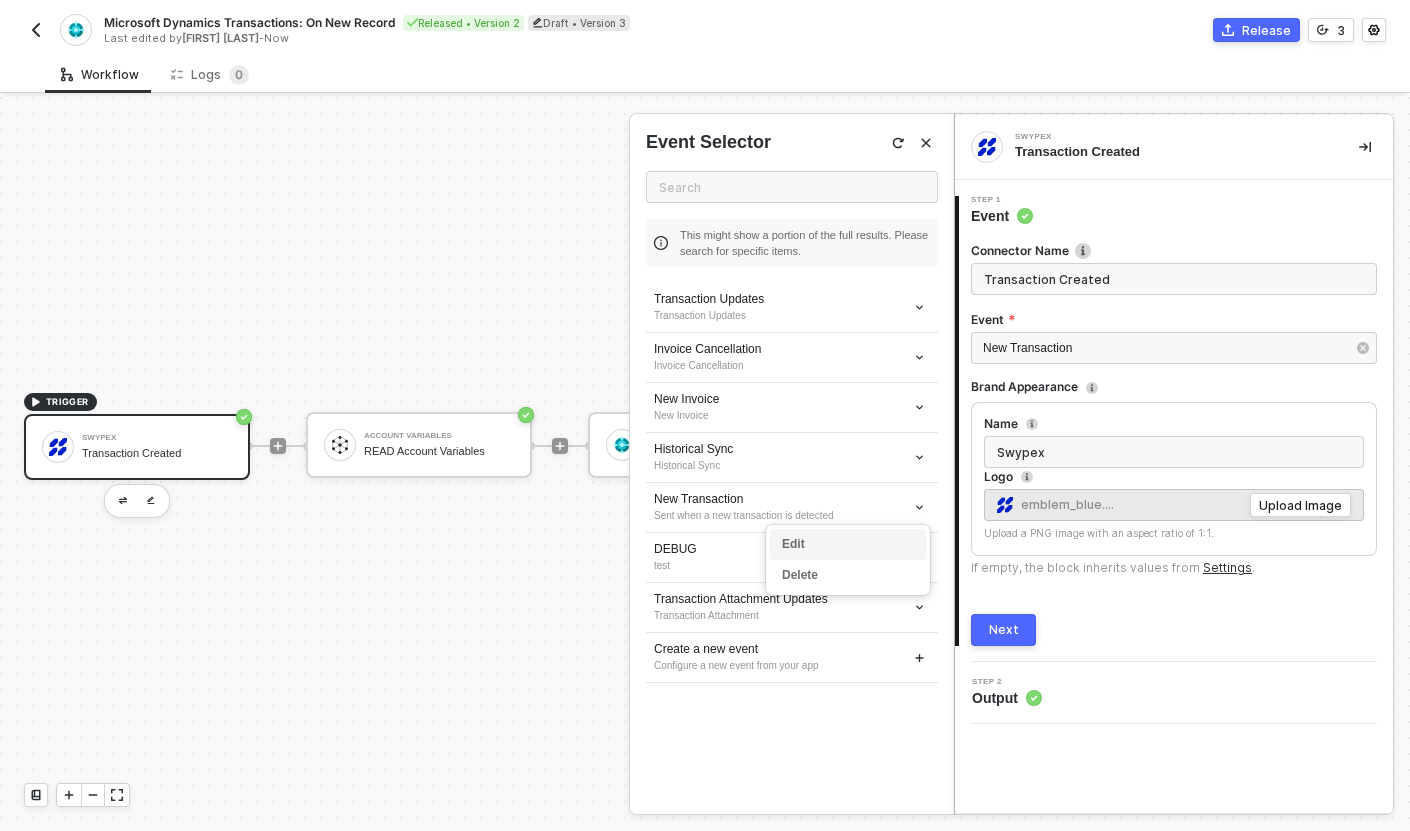click on "Edit" at bounding box center [848, 544] 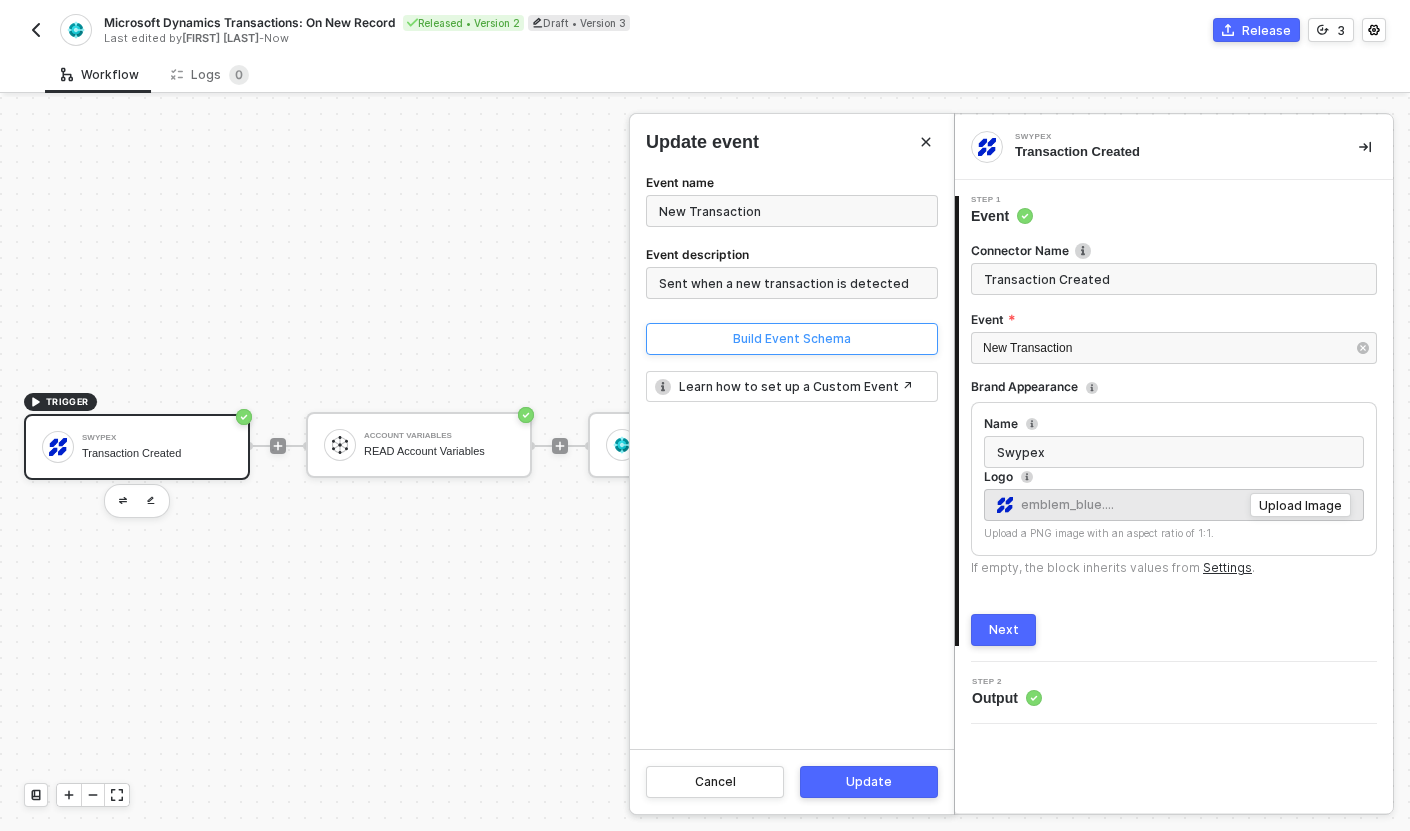 click on "Build Event Schema" at bounding box center (792, 339) 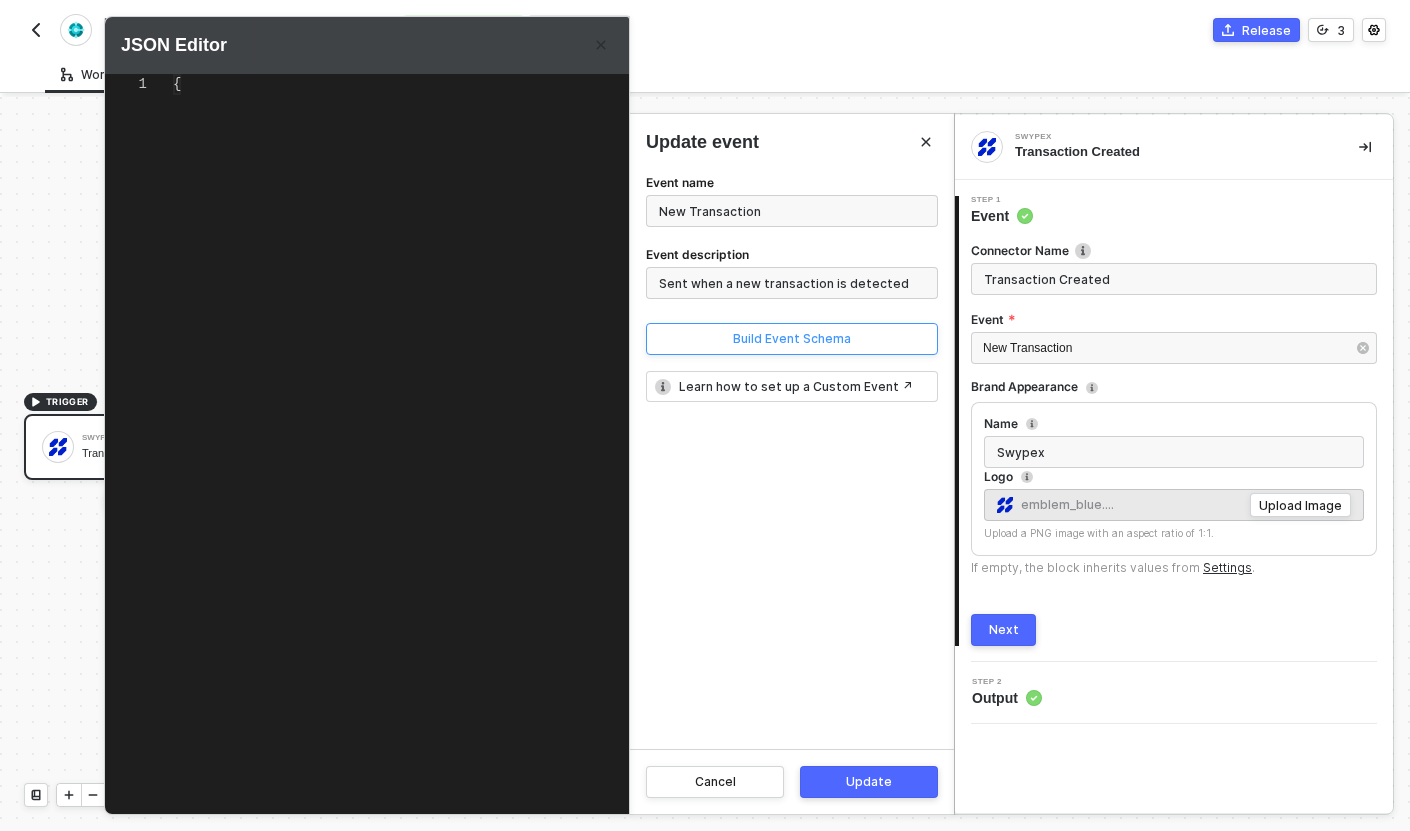 scroll, scrollTop: 210, scrollLeft: 0, axis: vertical 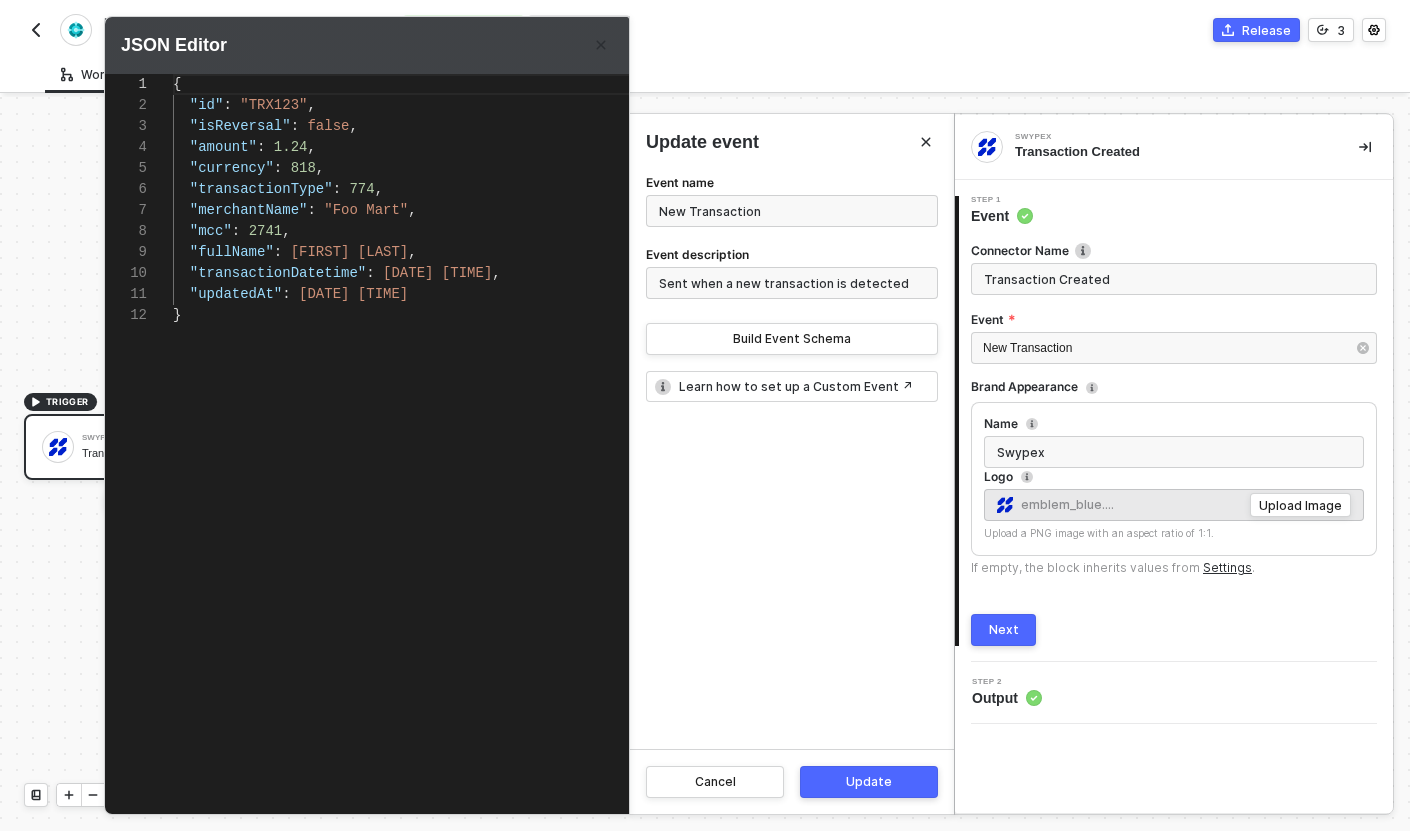 click on "{    "id" :   "TRX123" ,    "isReversal" :   false ,    "amount" :   1.24 ,    "currency" :   818 ,    "transactionType" :   774 ,    "merchantName" :   "Foo Mart" ,    "mcc" :   2741 ,    "fullName" :   "[FULLNAME]" ,    "transactionDatetime" :   "2025-07-01 01:23:45" ,    "updatedAt" :   "2025-07-01 01:23:45" }" at bounding box center (439, 429) 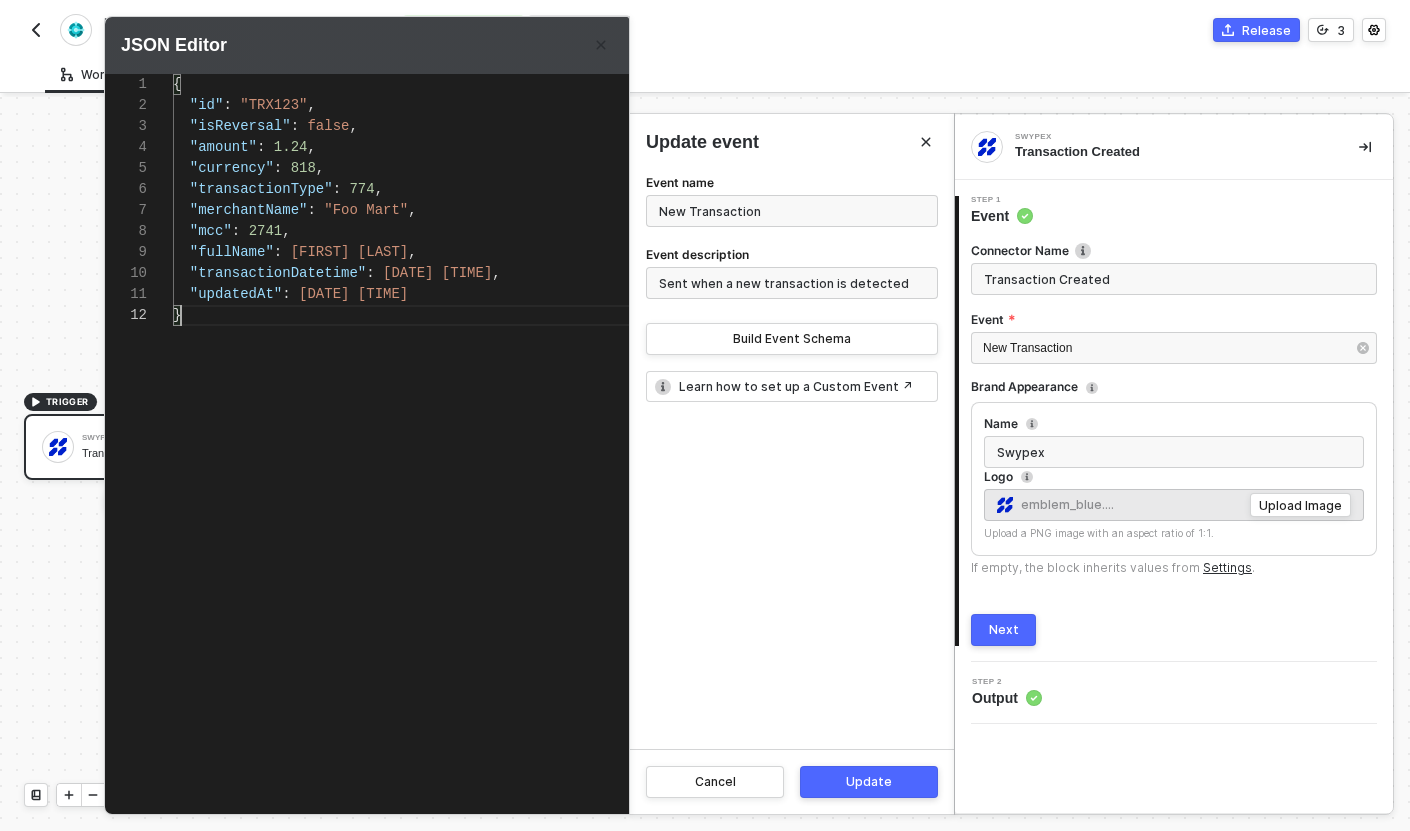 type on "{
"id": "TRX123",
"isReversal": false,
"amount": 1.24,
"currency": 818,
"transactionType": 774,
"merchantName": "Foo Mart",
"mcc": 2741,
"fullName": "[FULLNAME]",
"transactionDatetime": "2025-07-01 01:23:45",
"updatedAt": "2025-07-01 01:23:45"
}" 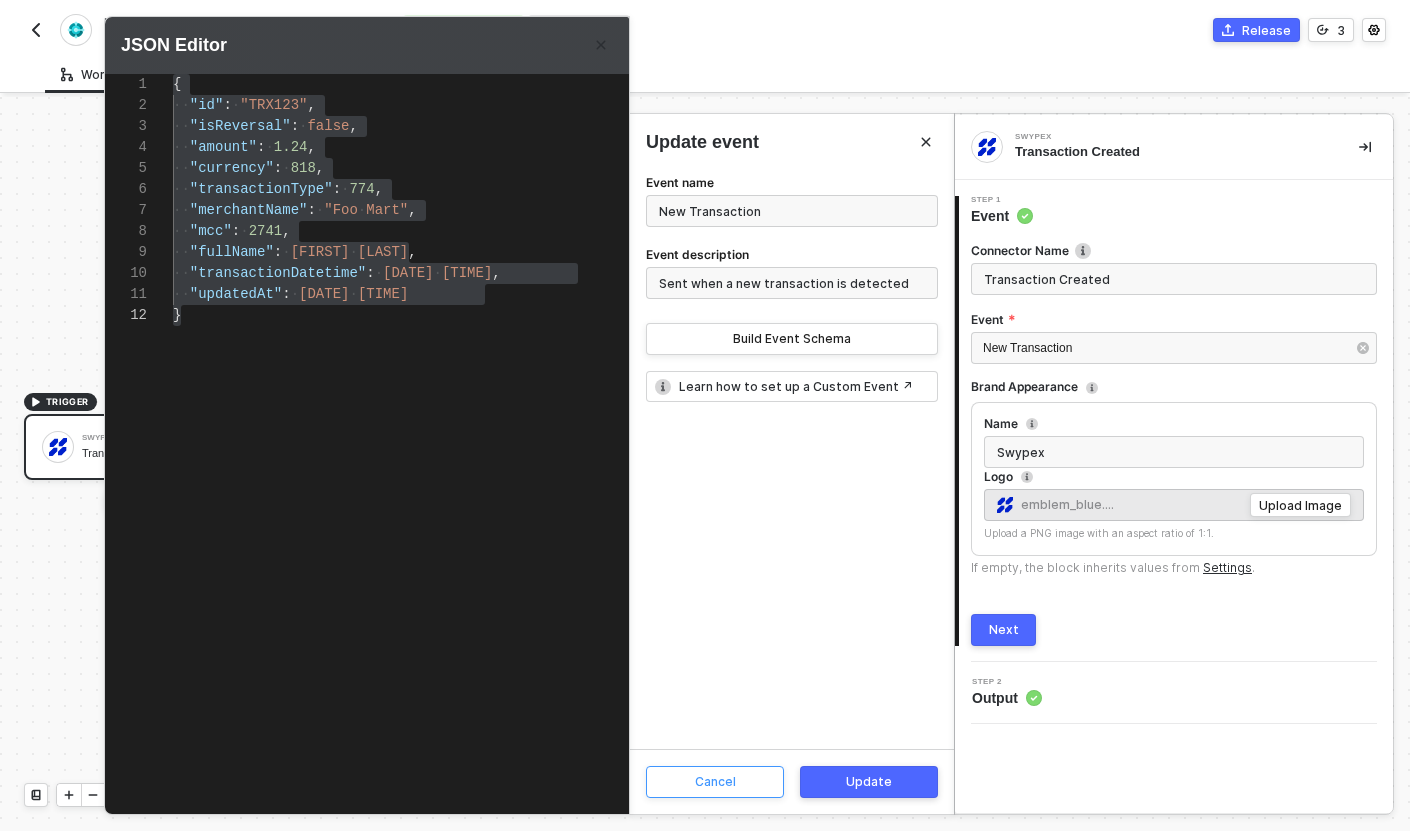 click on "Cancel" at bounding box center (715, 782) 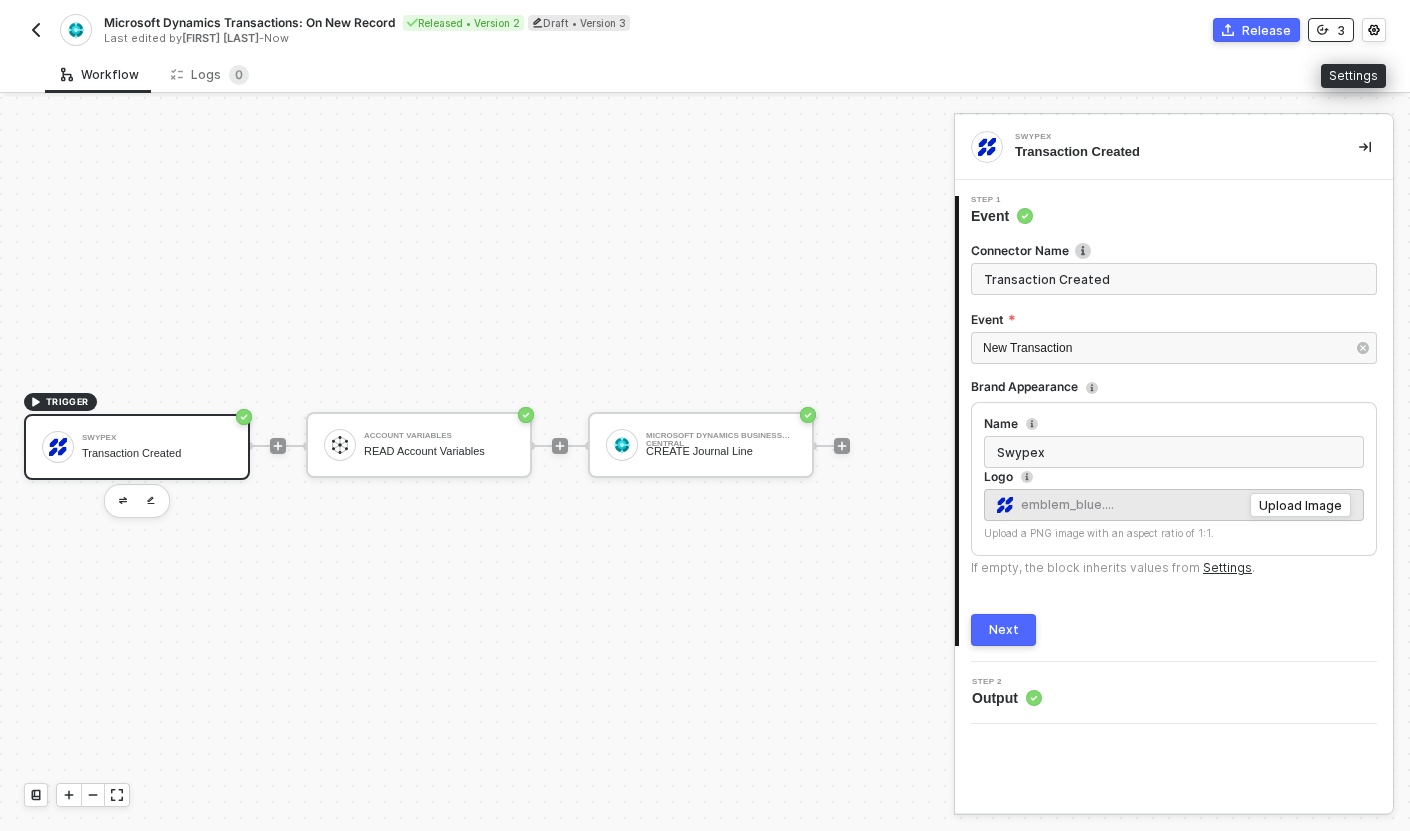 click on "3" at bounding box center [1341, 30] 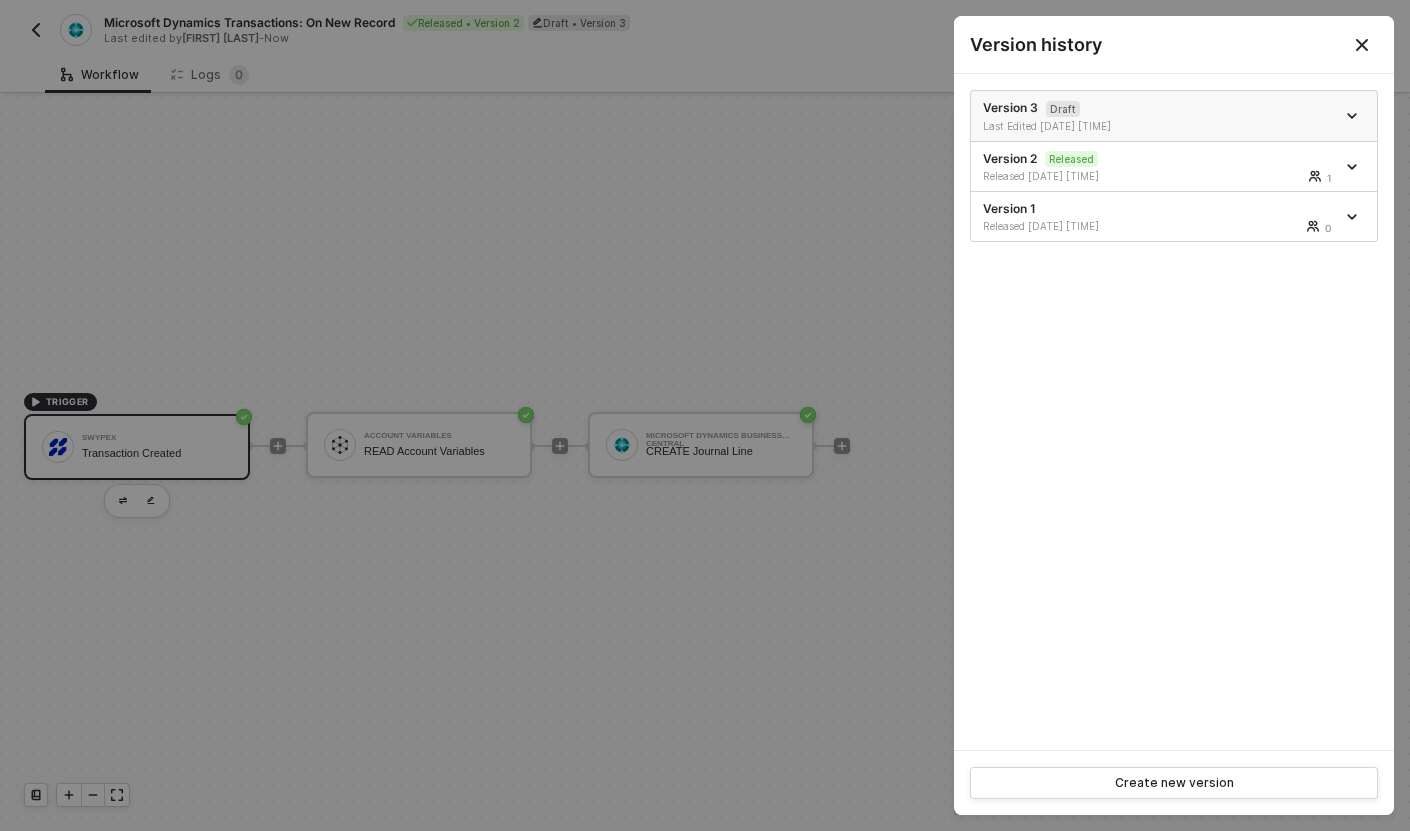 click 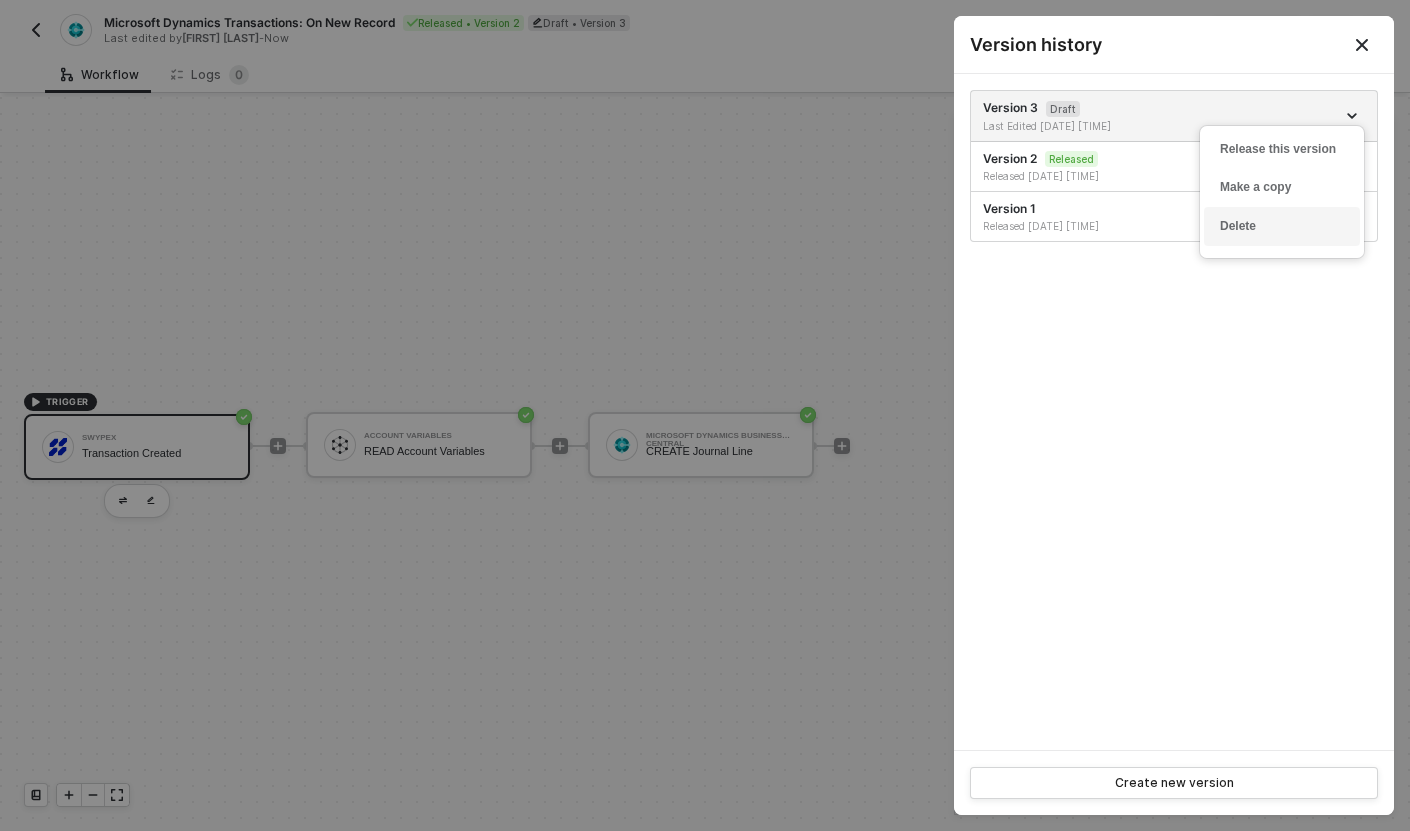click on "Delete" at bounding box center (1282, 226) 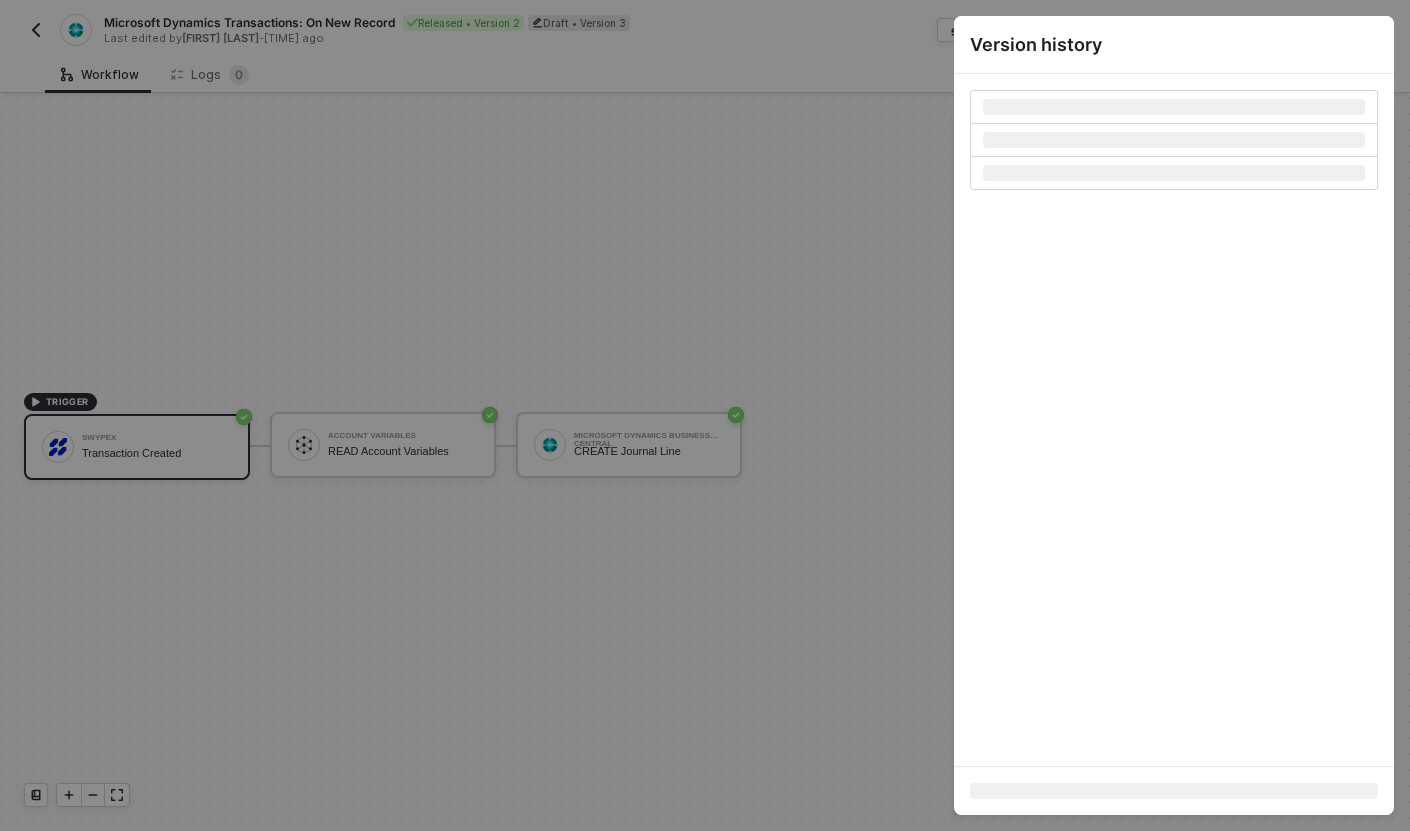 click at bounding box center (705, 415) 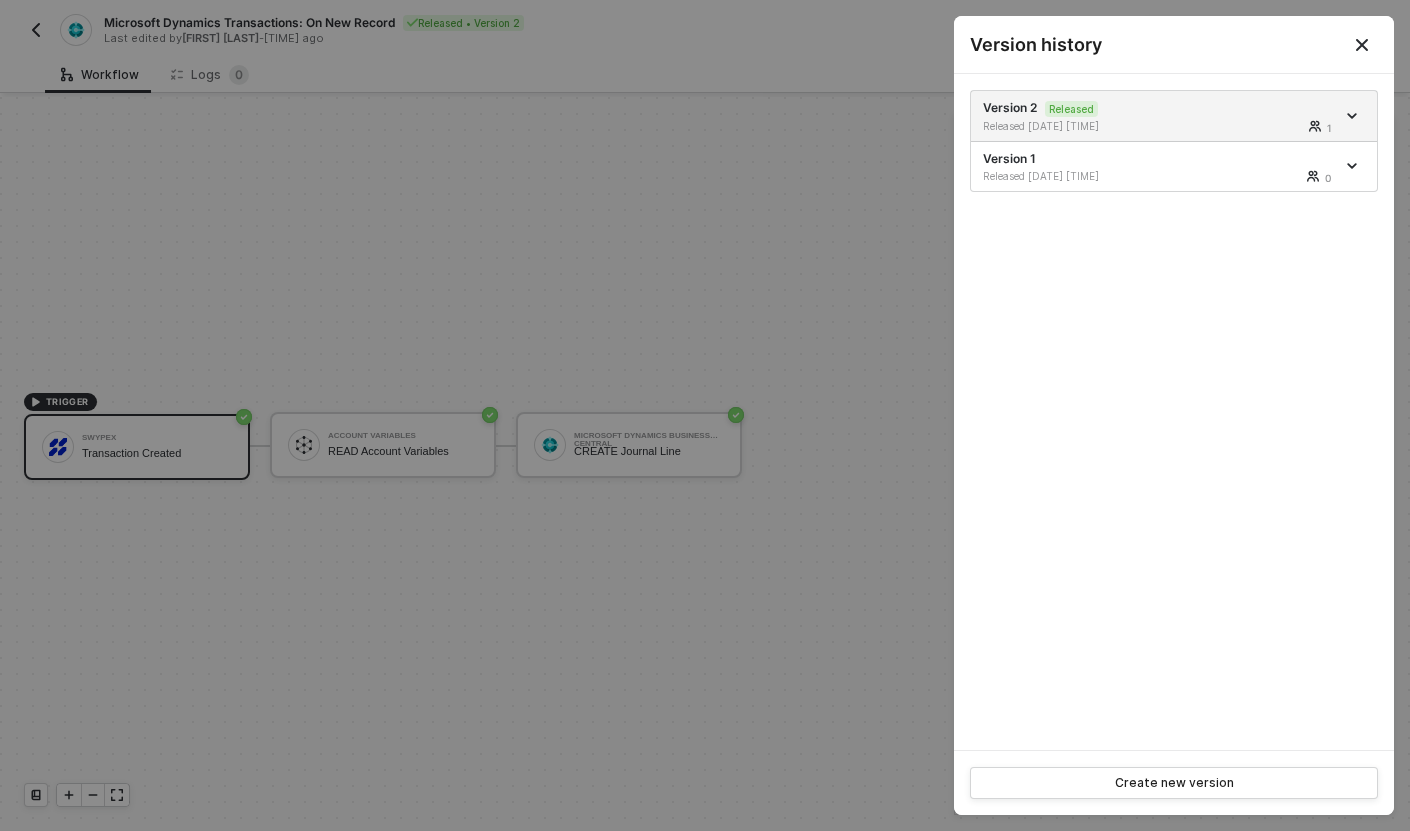 click at bounding box center [705, 415] 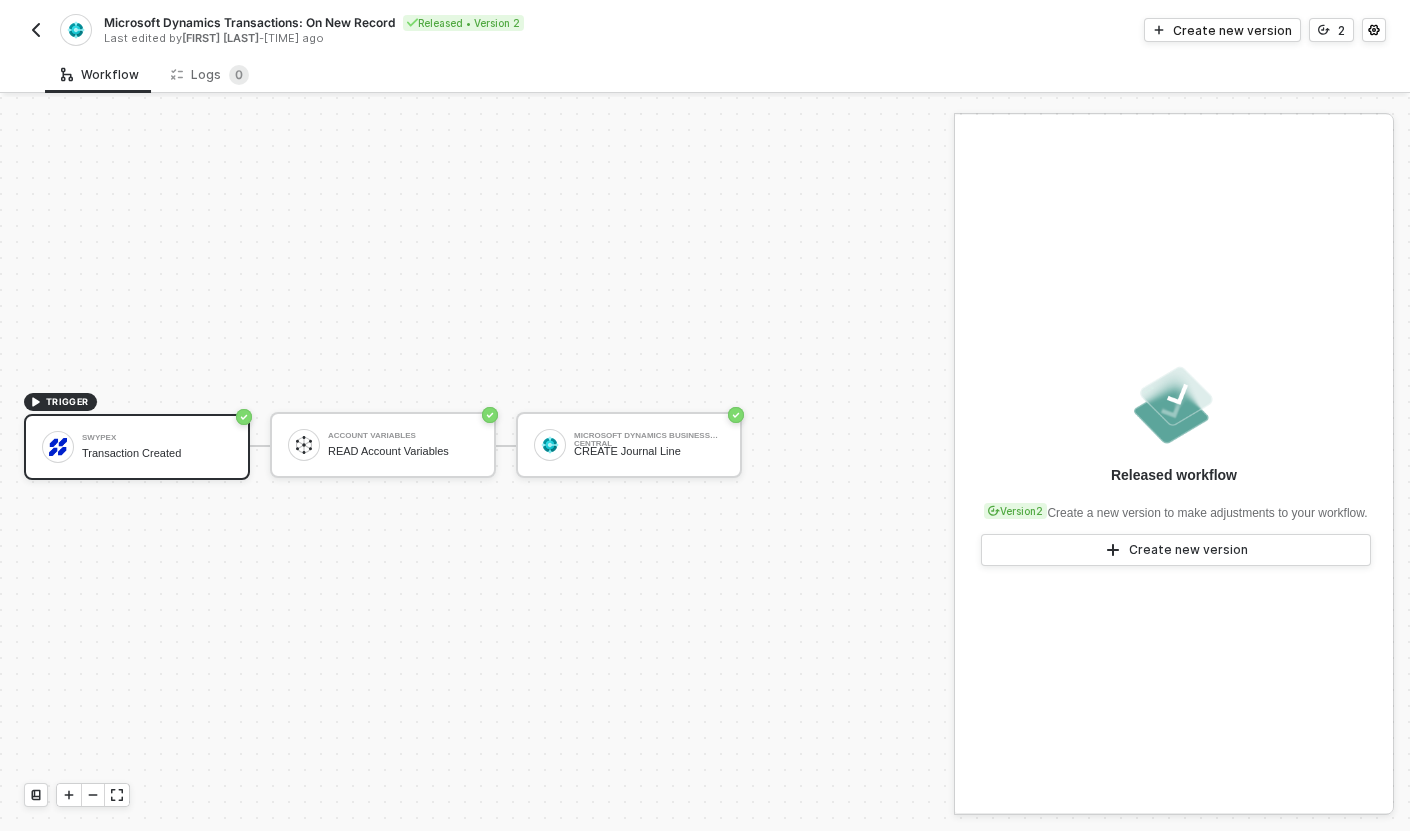 click at bounding box center [36, 30] 